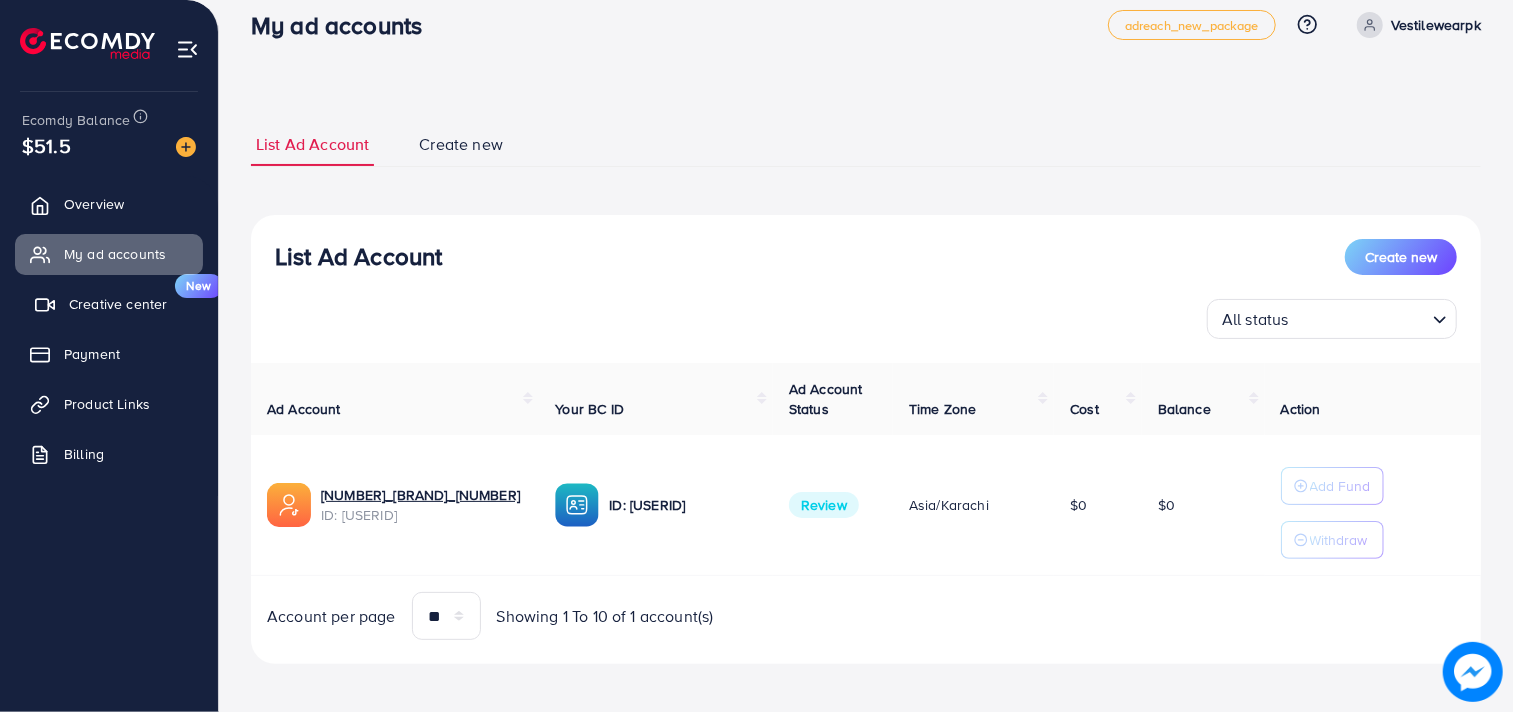 scroll, scrollTop: 33, scrollLeft: 0, axis: vertical 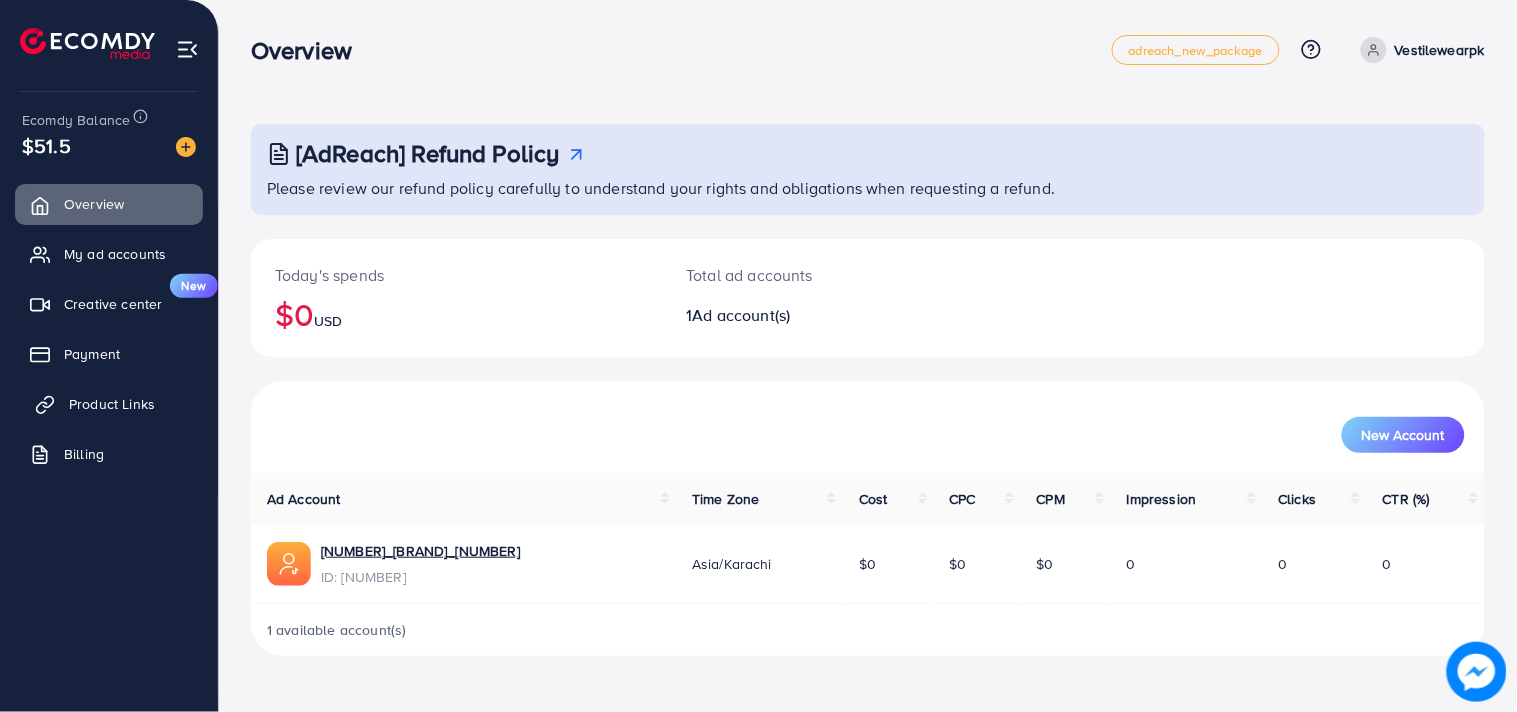 click on "Product Links" at bounding box center [109, 404] 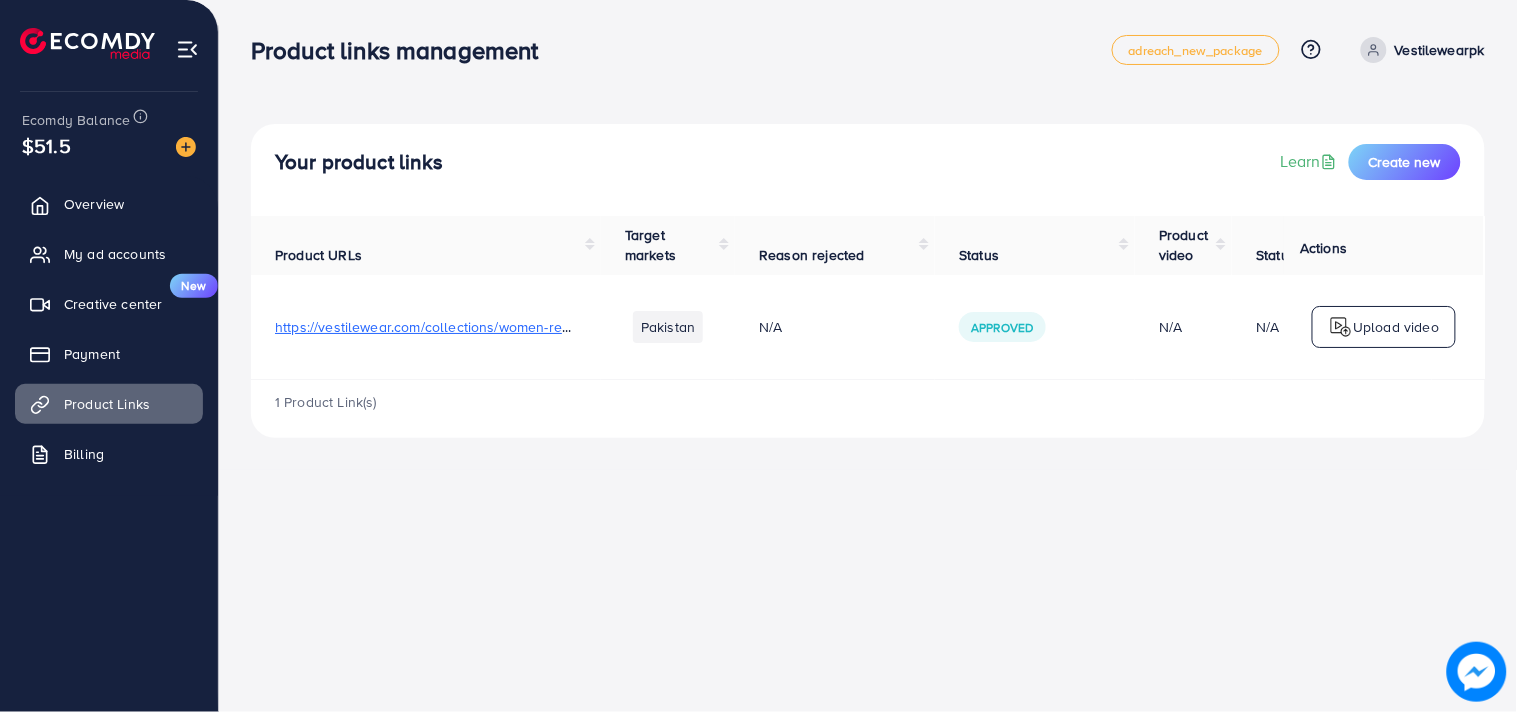 click on "https://vestilewear.com/collections/women-ready-to-wear" at bounding box center [457, 327] 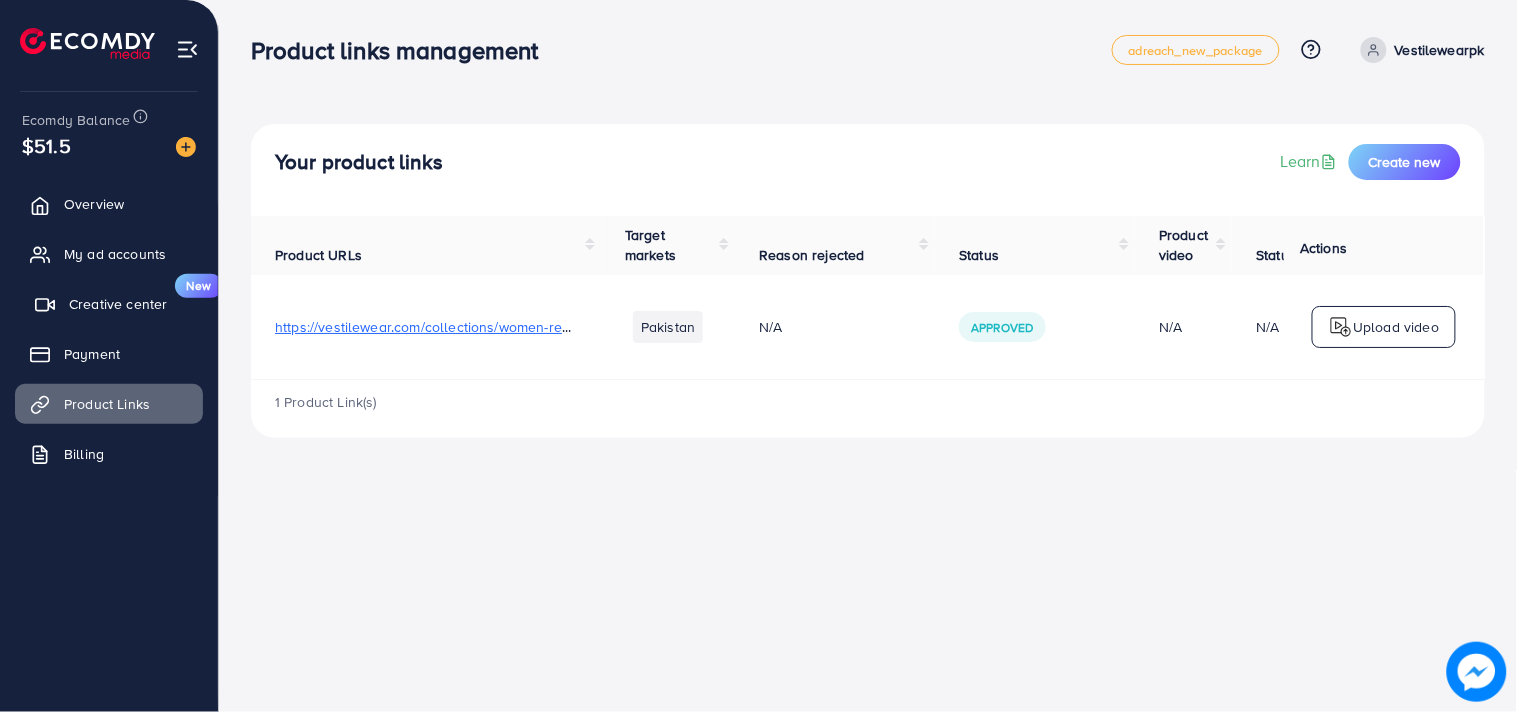 click on "Creative center" at bounding box center (118, 304) 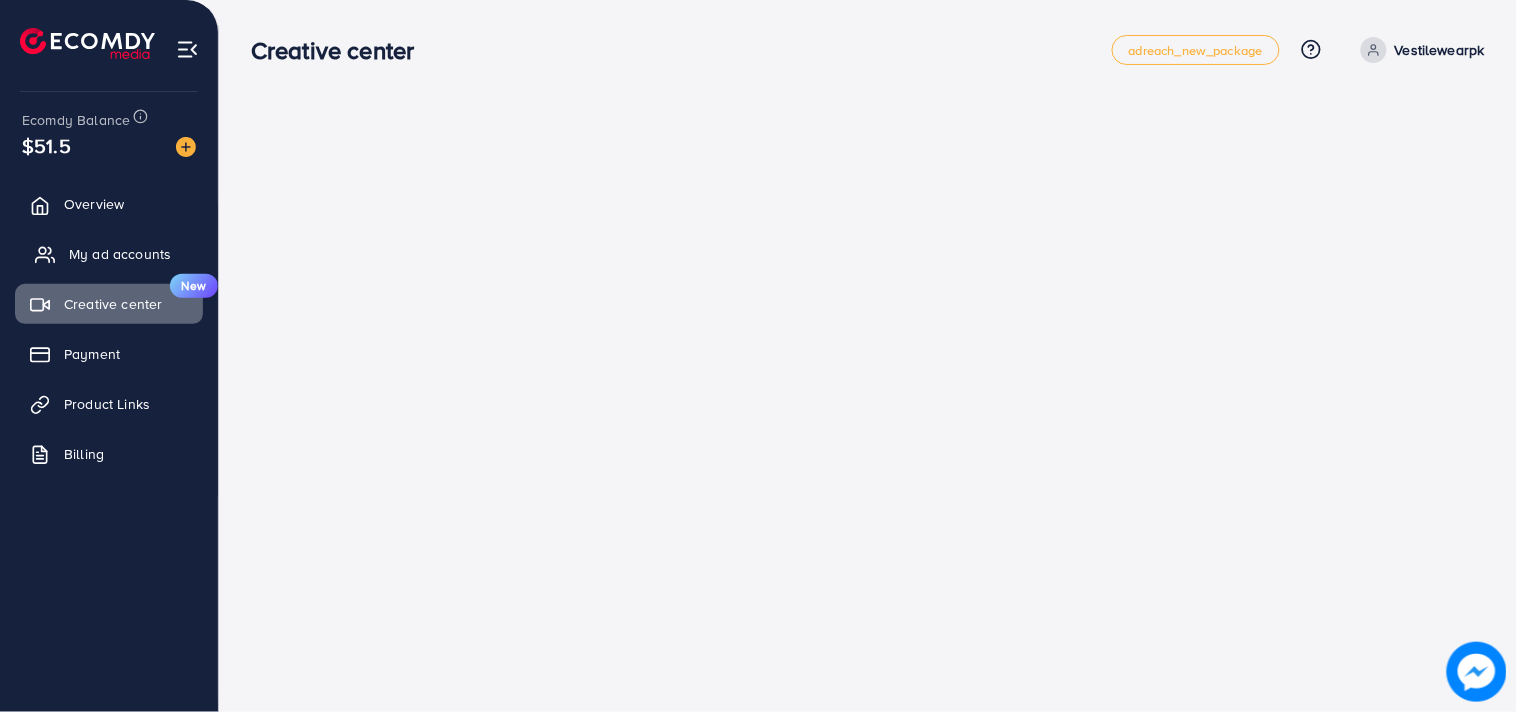 click on "My ad accounts" at bounding box center (120, 254) 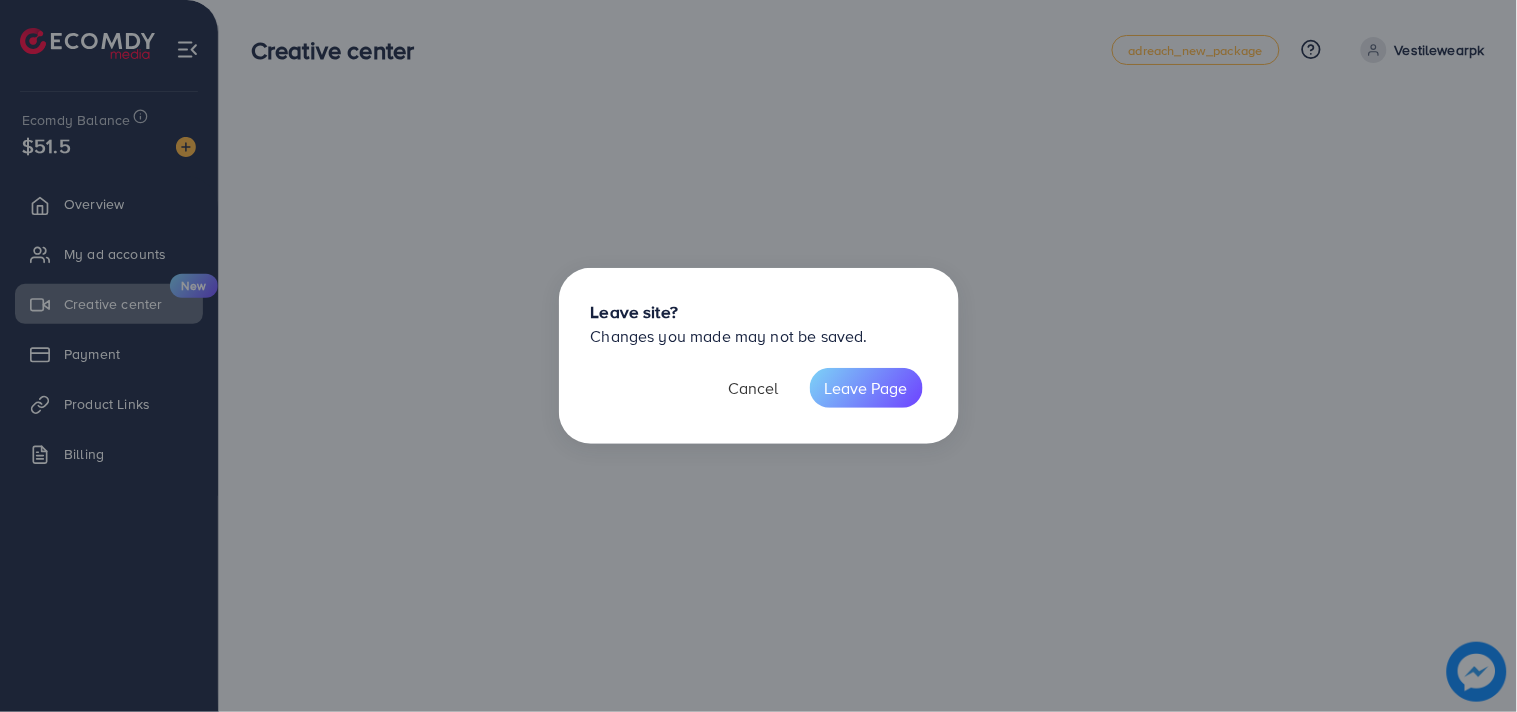 click on "Cancel" at bounding box center (754, 388) 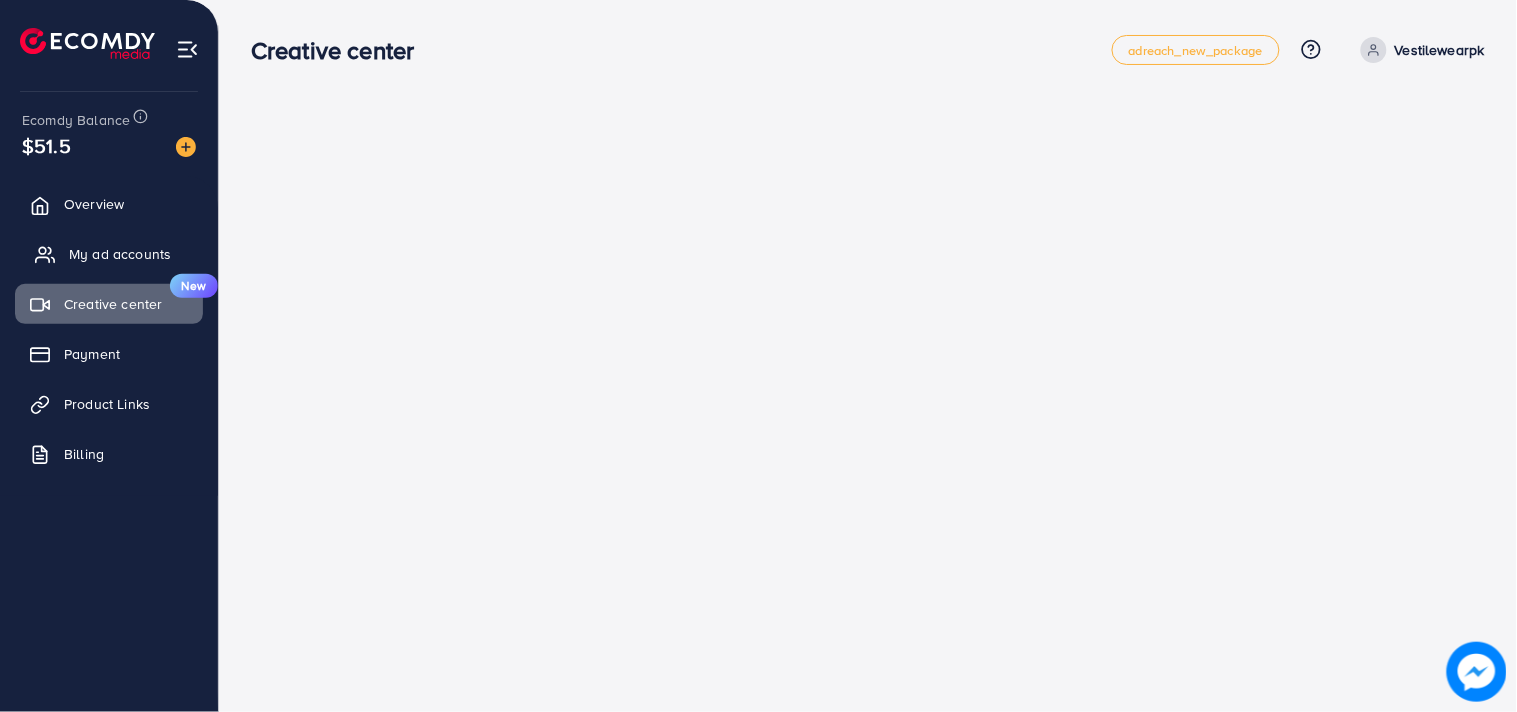 click on "My ad accounts" at bounding box center (120, 254) 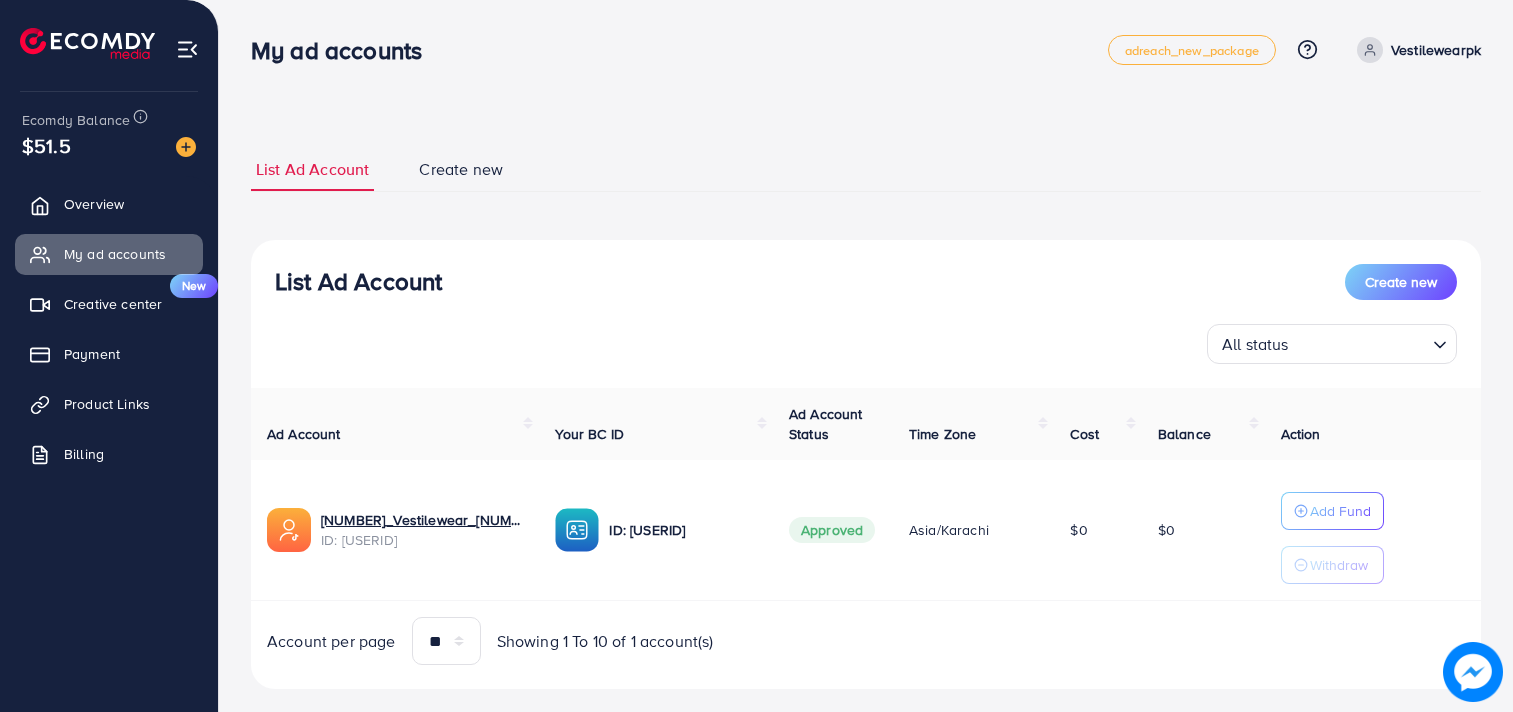 scroll, scrollTop: 0, scrollLeft: 0, axis: both 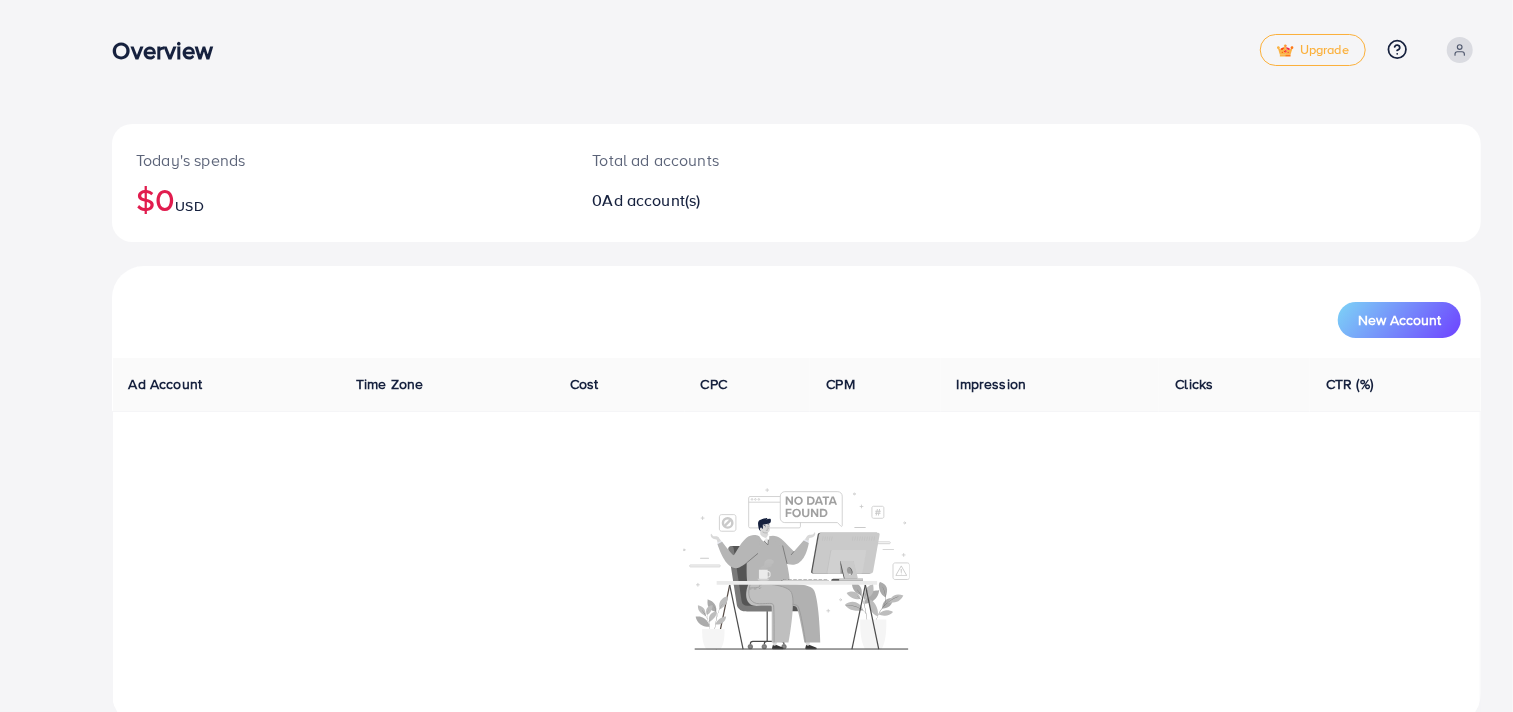 click at bounding box center (1460, 50) 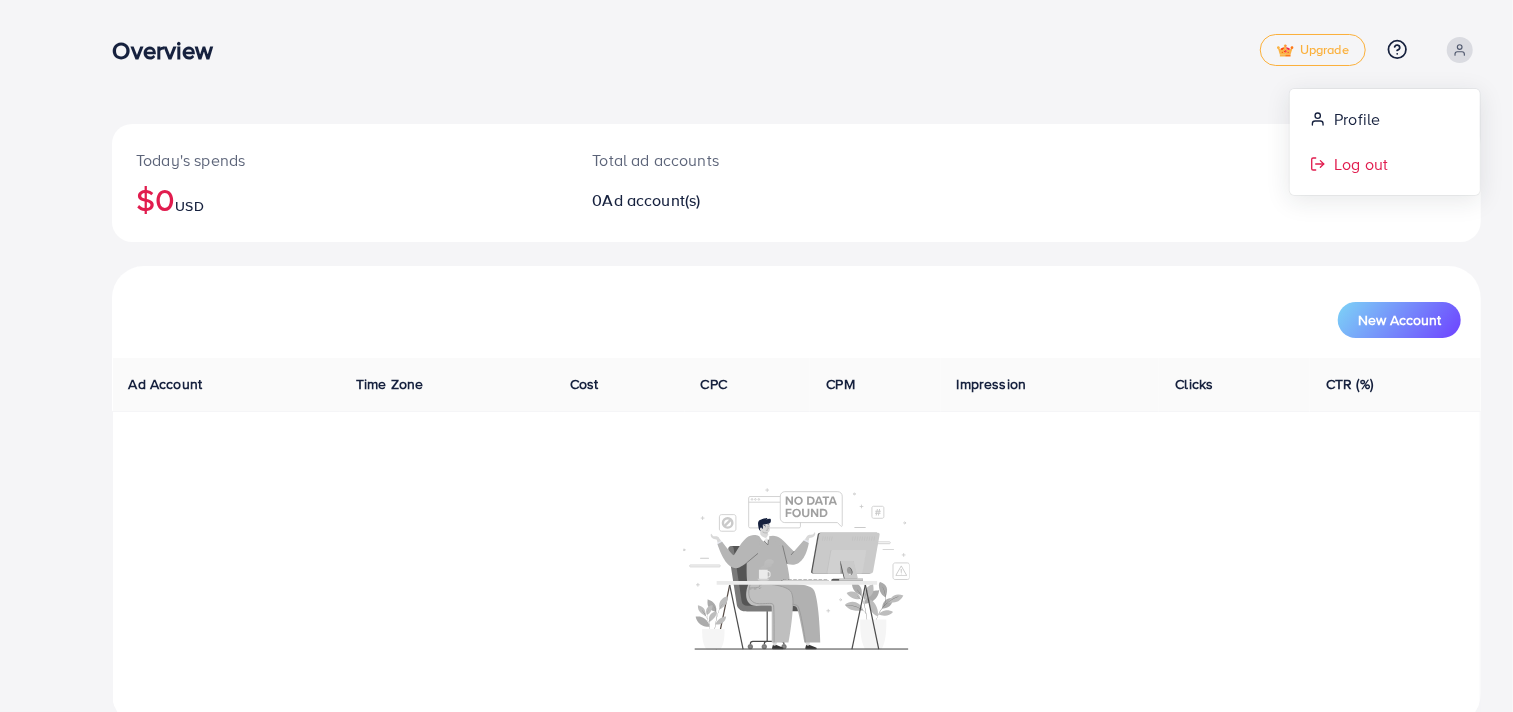 click on "Log out" at bounding box center (1361, 164) 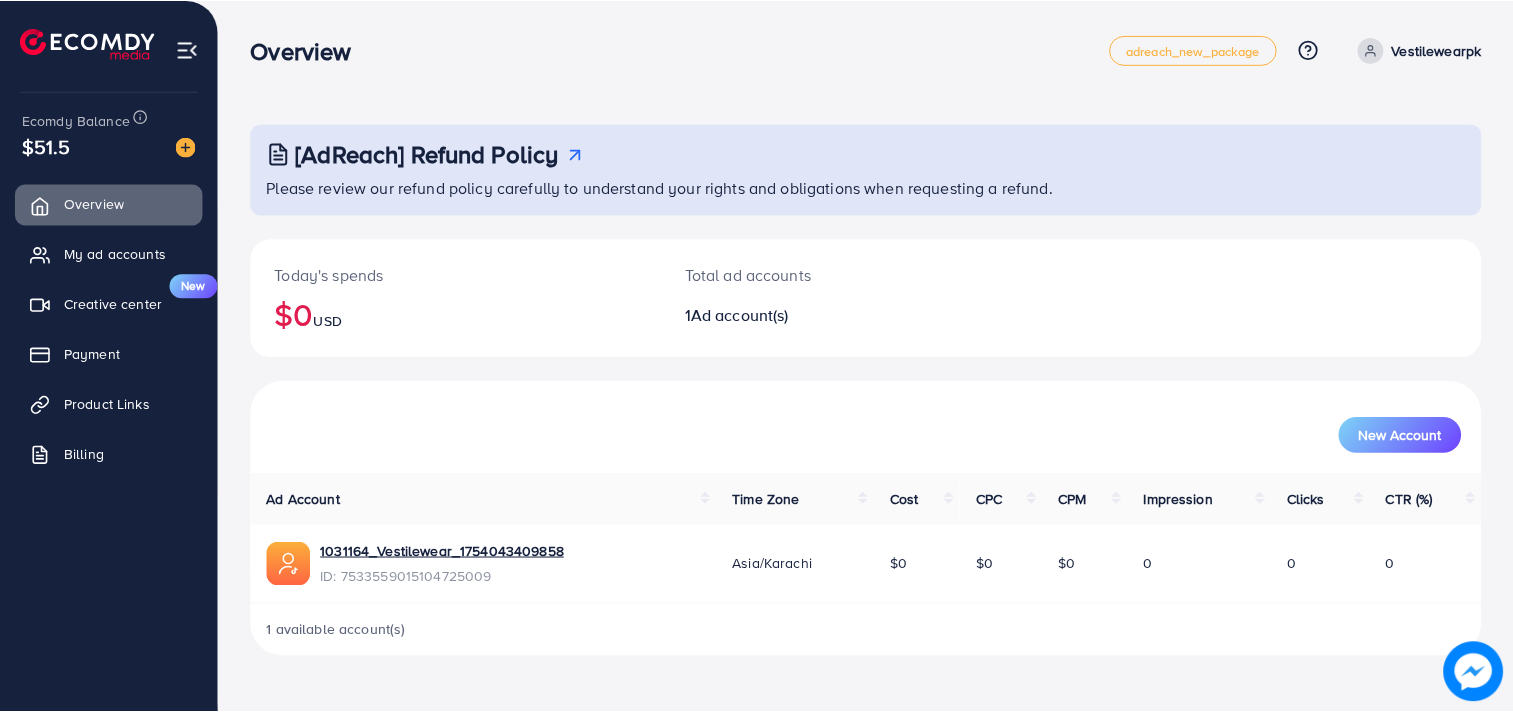 scroll, scrollTop: 0, scrollLeft: 0, axis: both 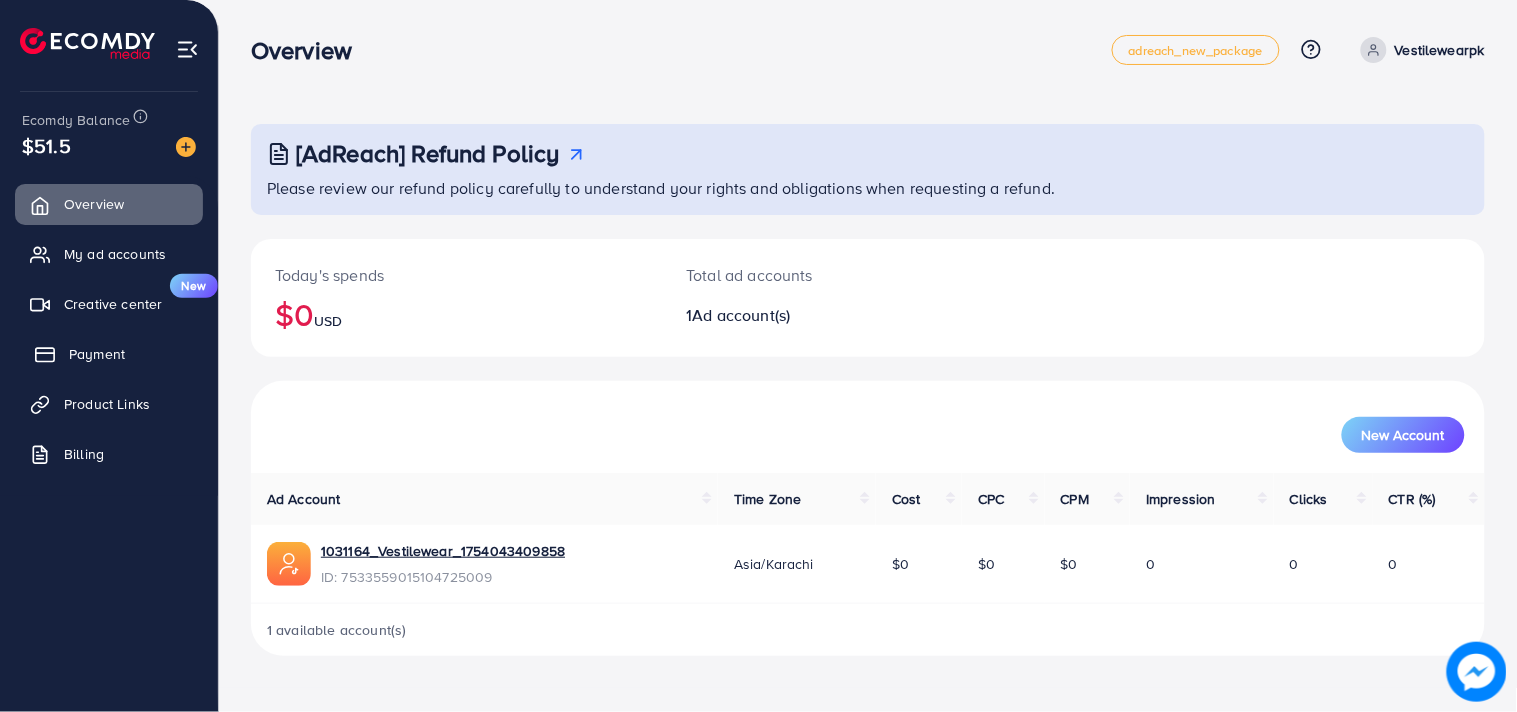 click on "Payment" at bounding box center [97, 354] 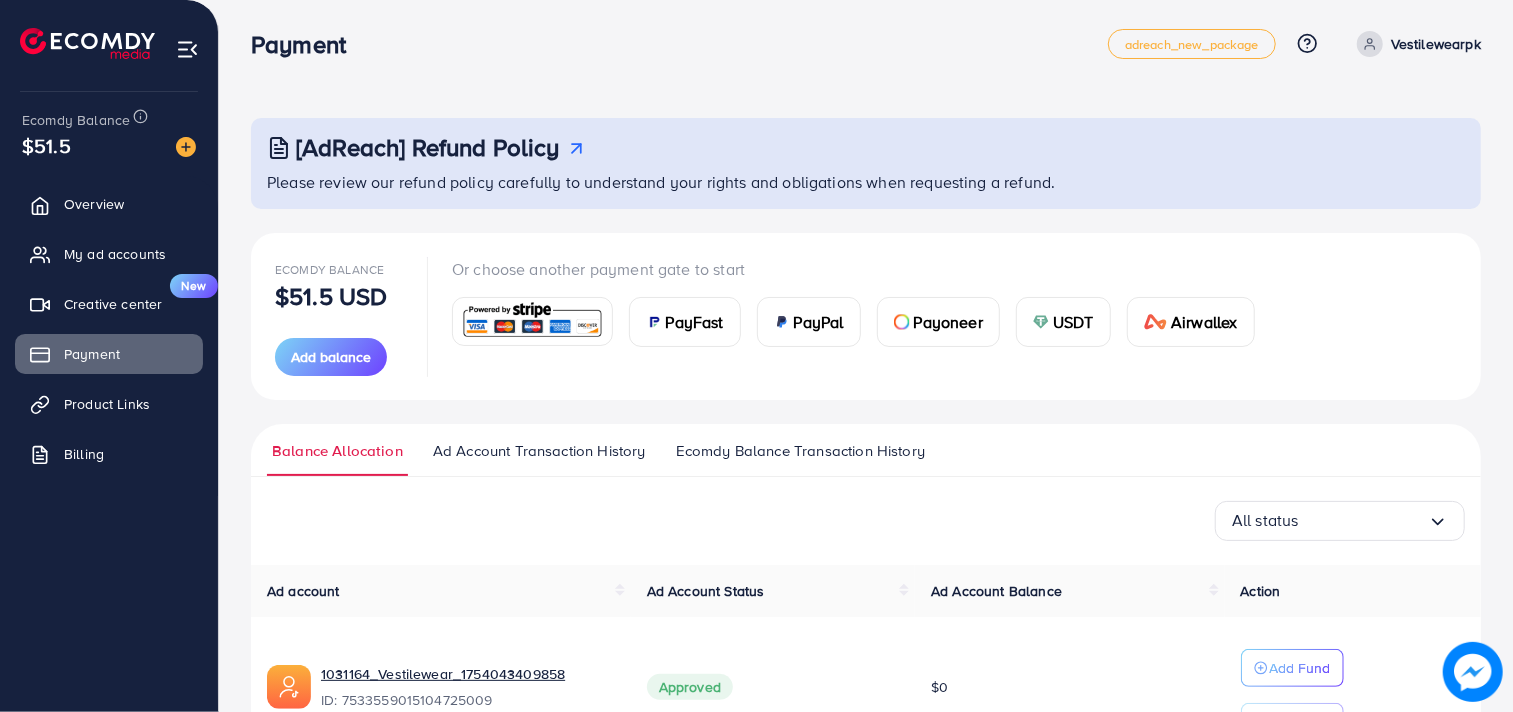 scroll, scrollTop: 136, scrollLeft: 0, axis: vertical 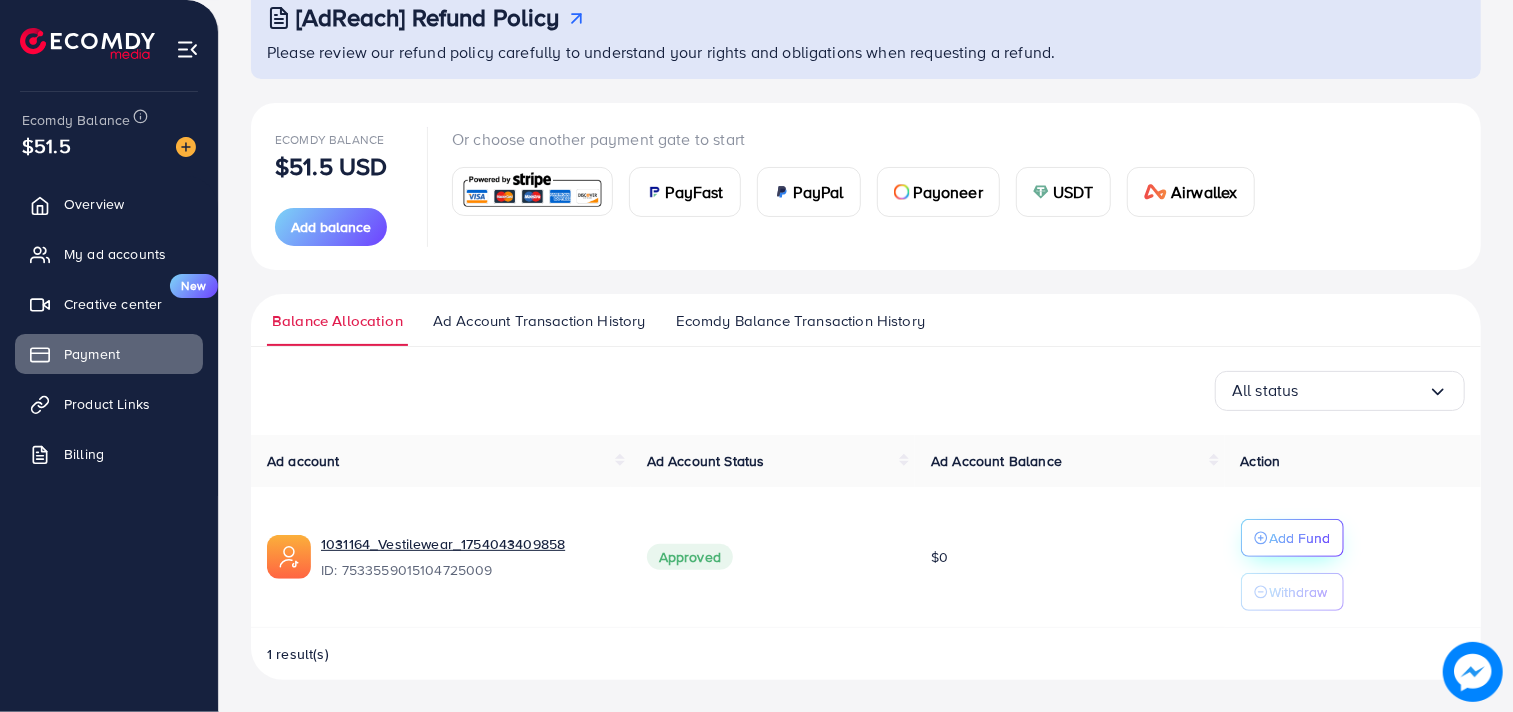 click on "Add Fund" at bounding box center [1292, 538] 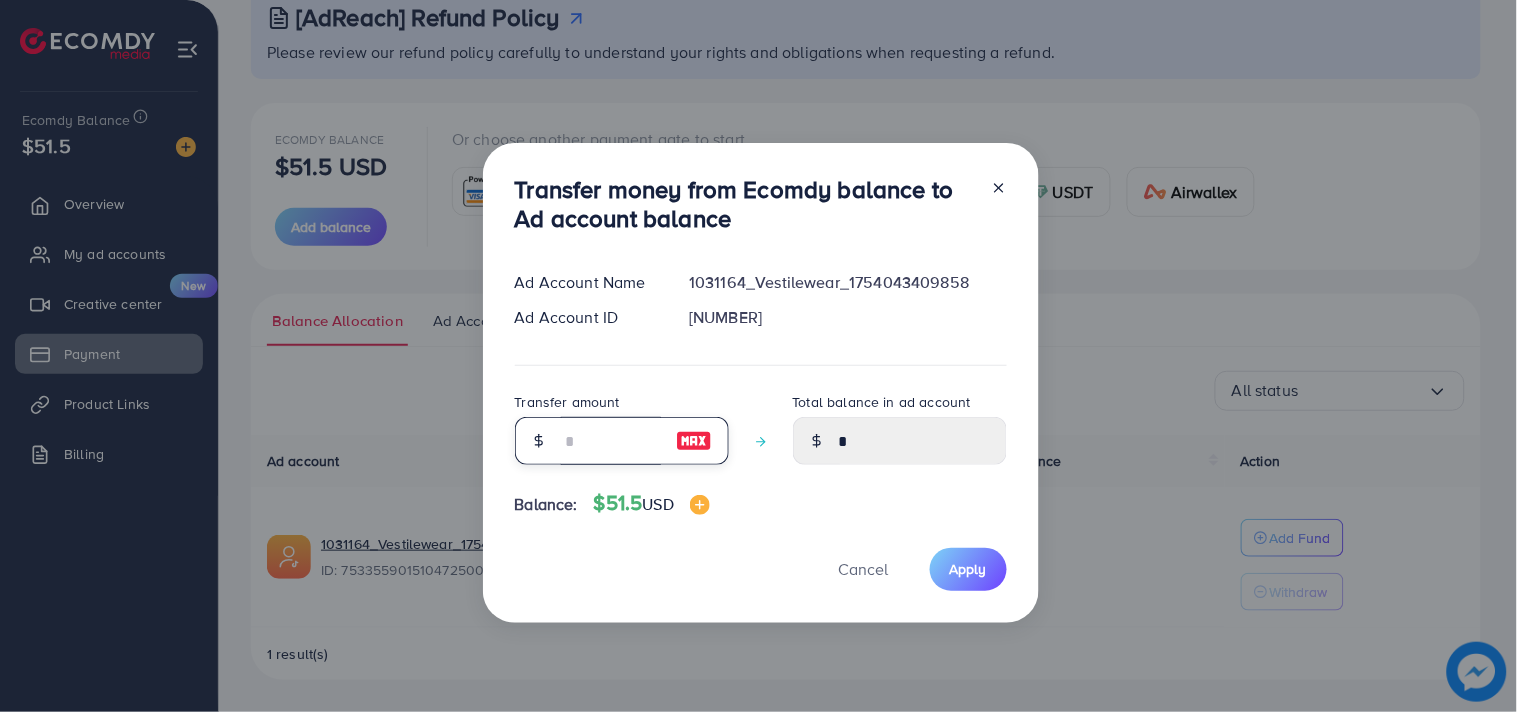 click at bounding box center [611, 441] 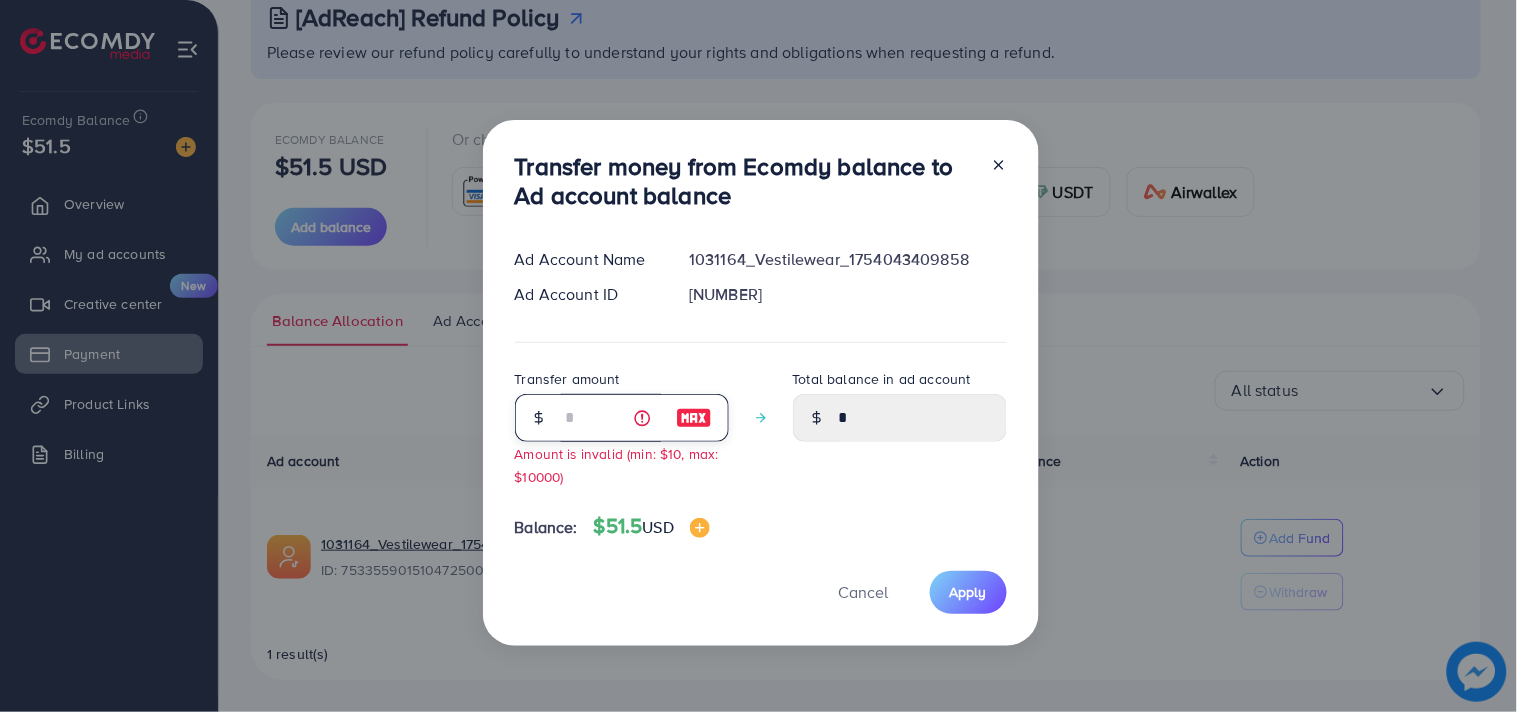 type on "****" 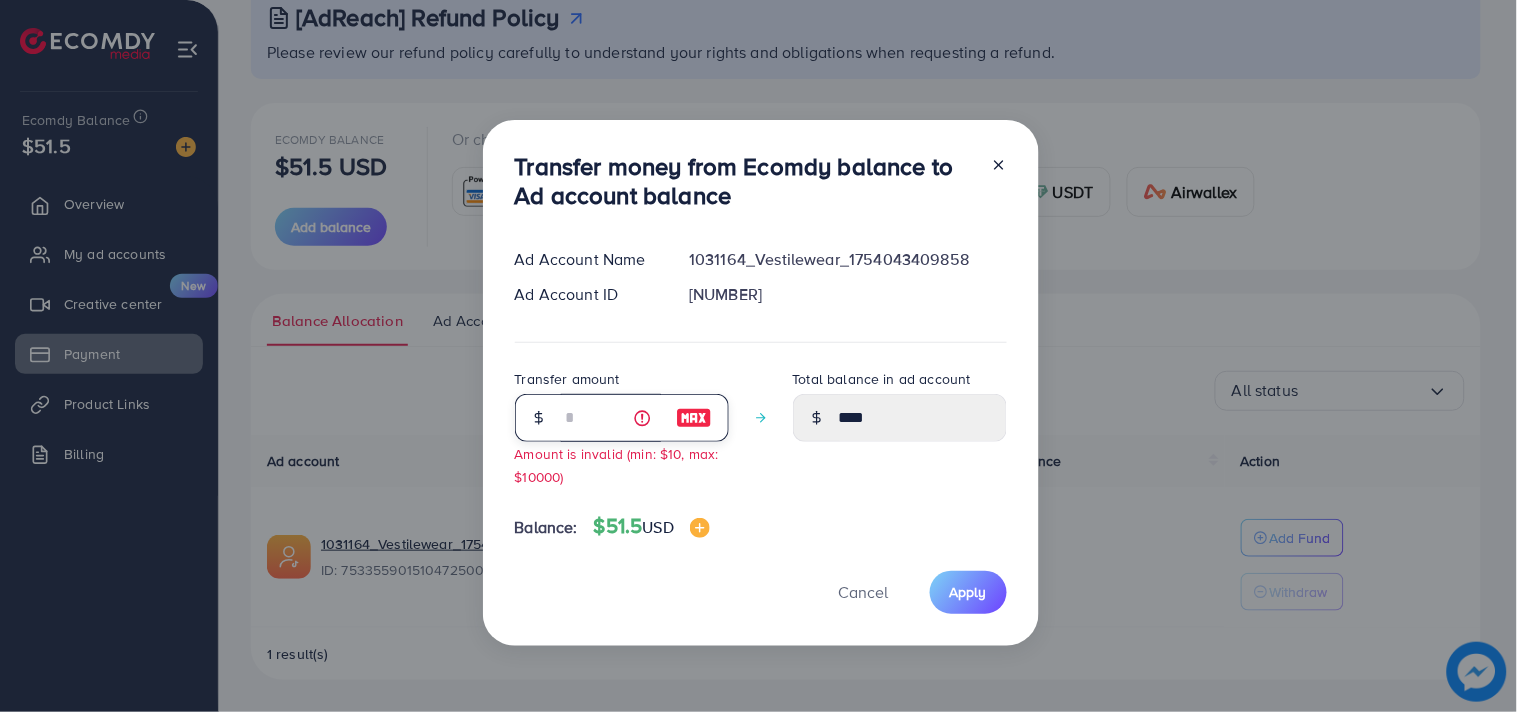 type on "**" 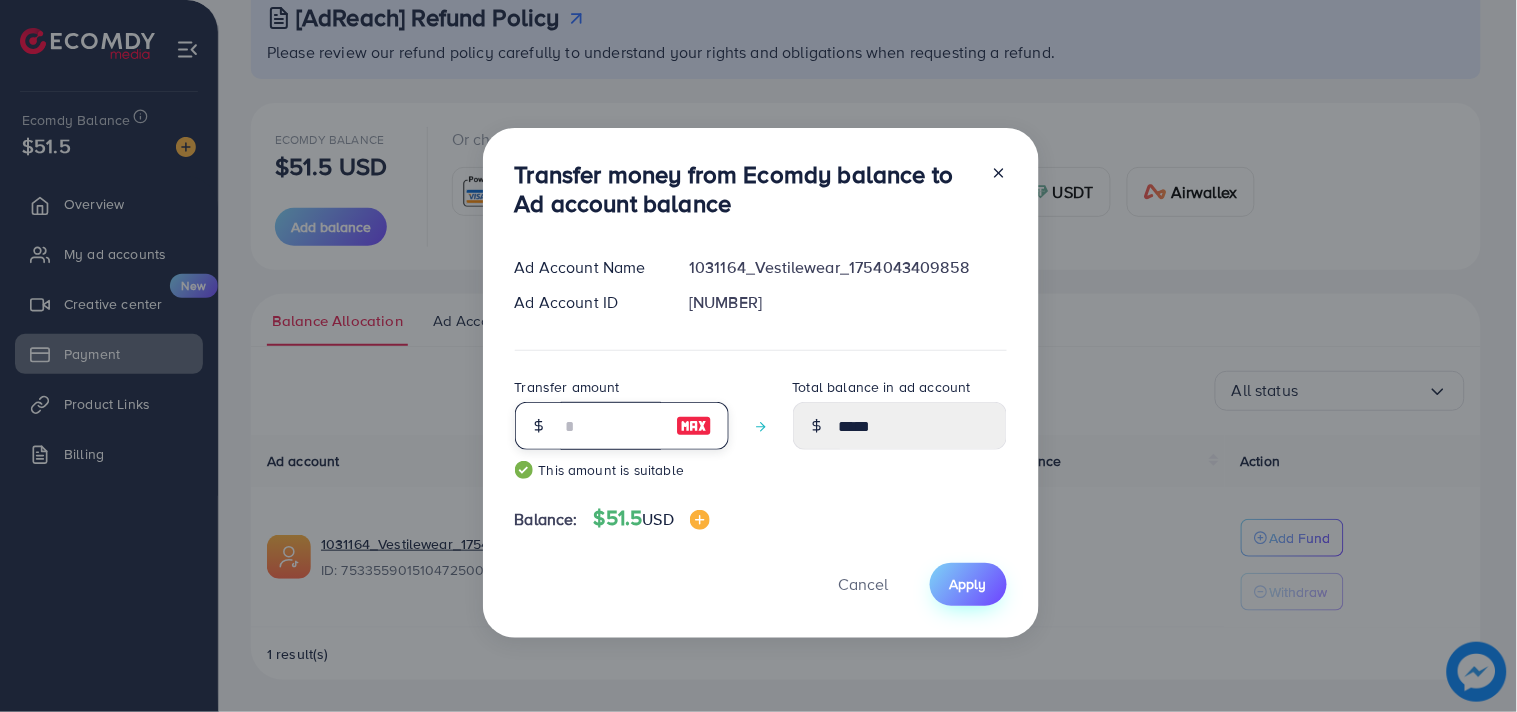 type on "**" 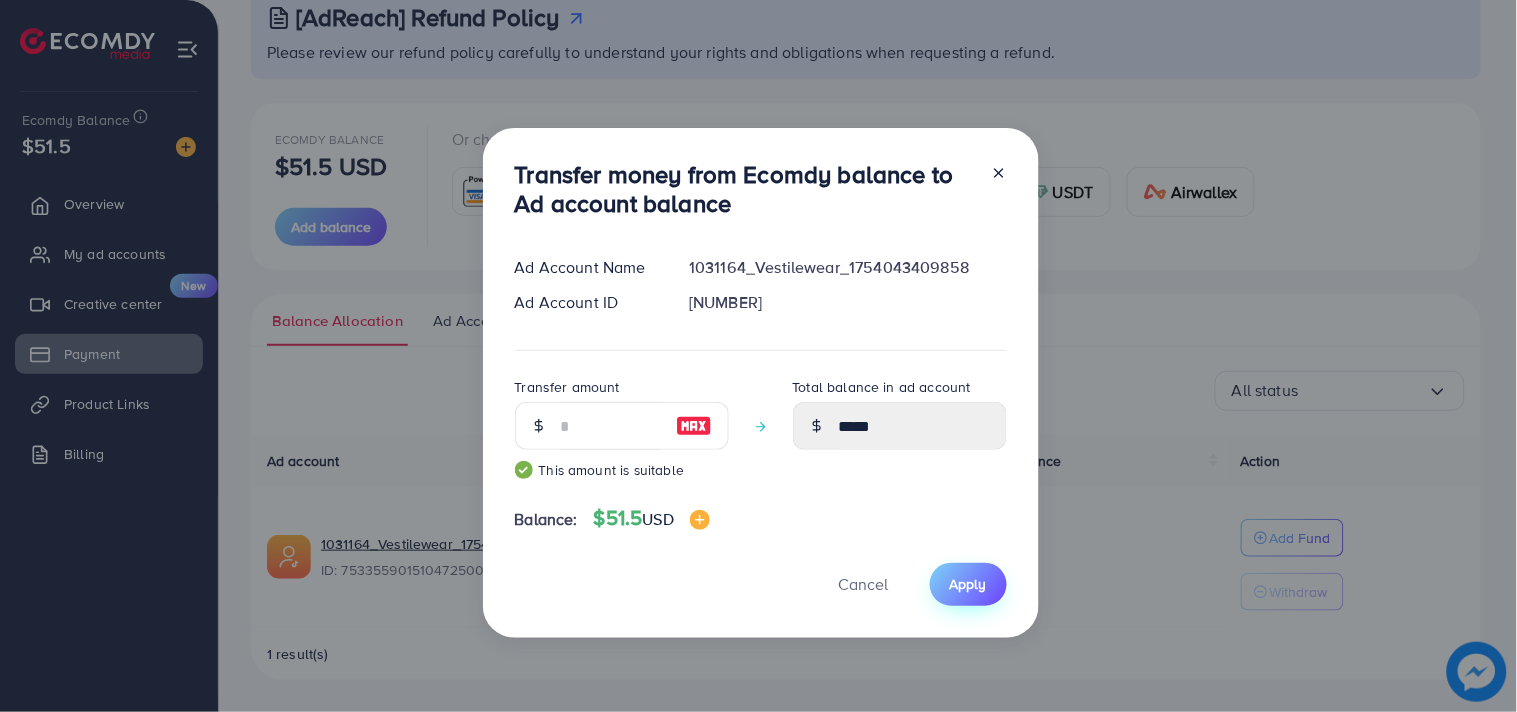 click on "Apply" at bounding box center [968, 584] 